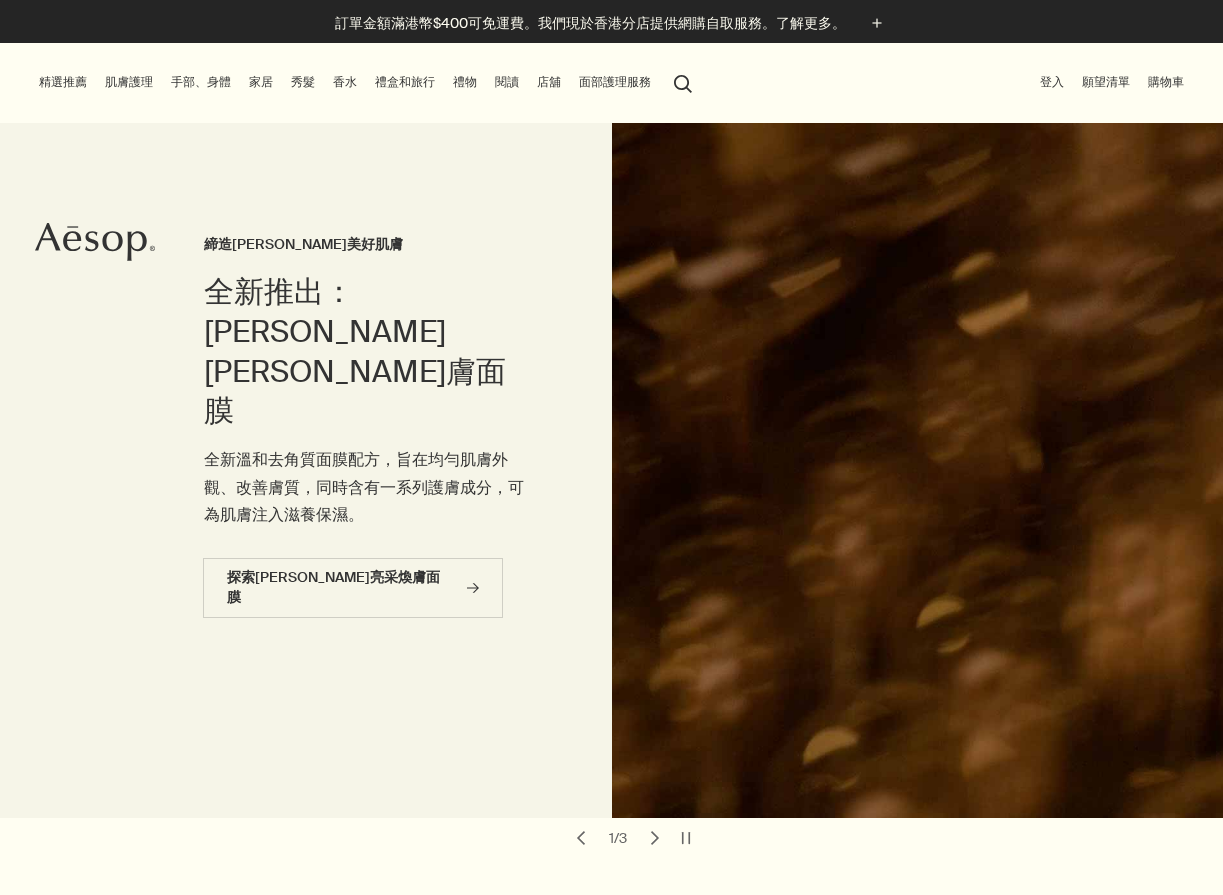 scroll, scrollTop: 0, scrollLeft: 0, axis: both 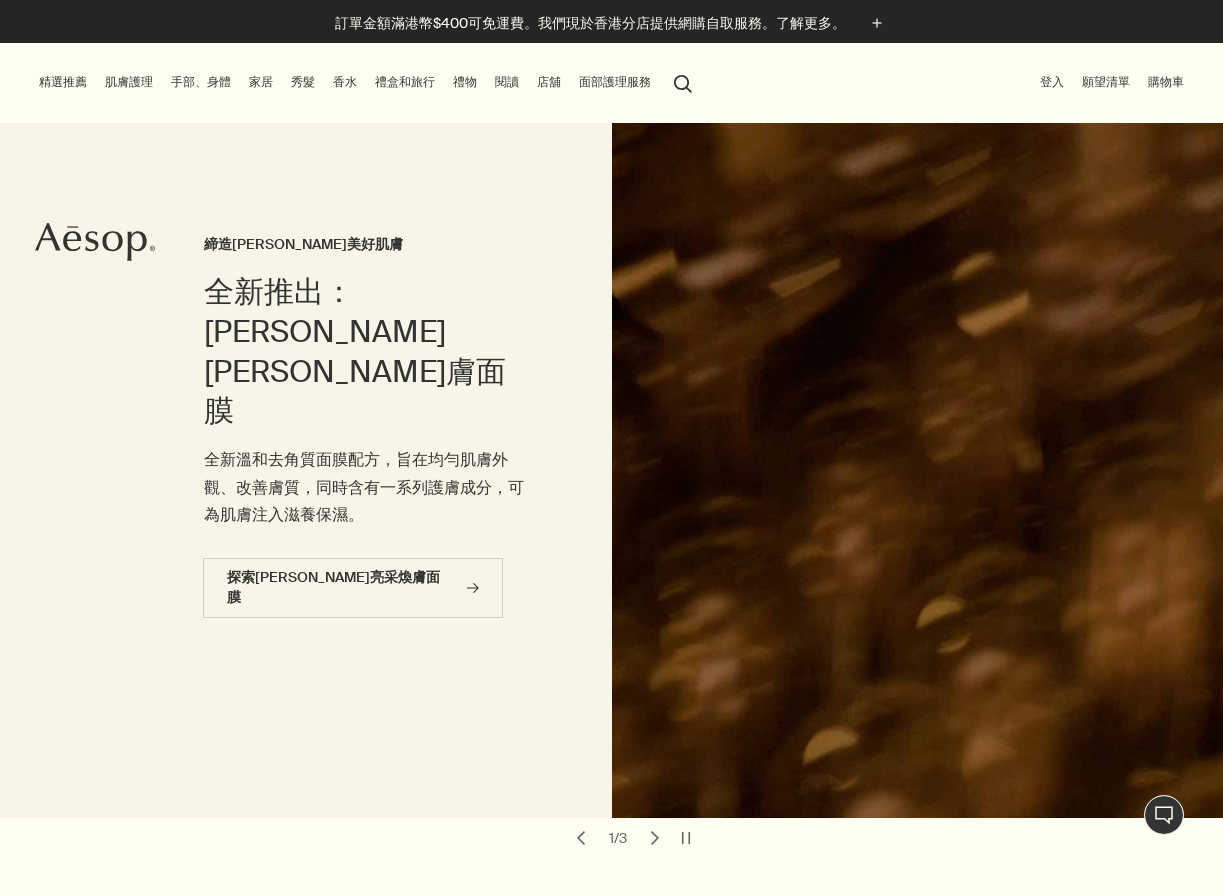 click on "肌膚護理" at bounding box center (129, 82) 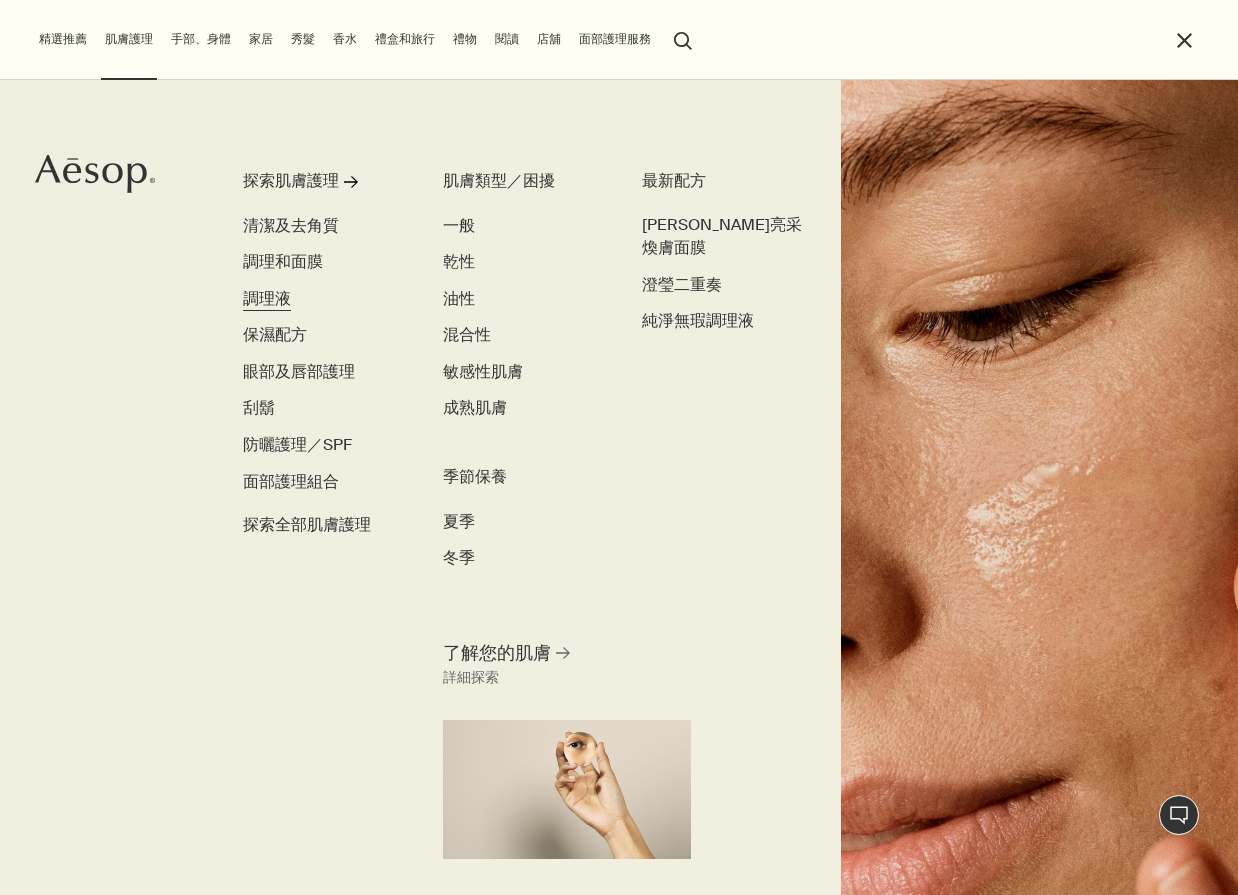 click on "調理液" at bounding box center (267, 299) 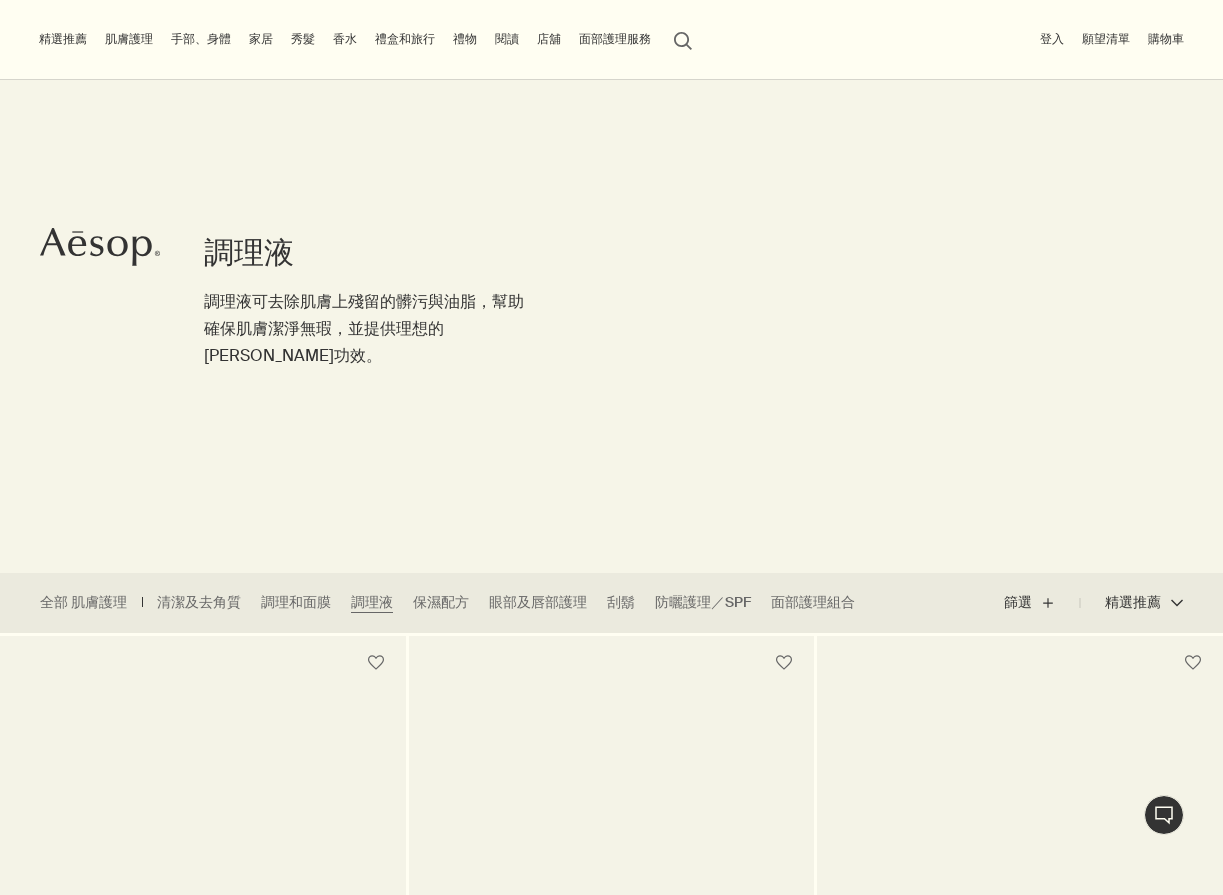 scroll, scrollTop: 500, scrollLeft: 0, axis: vertical 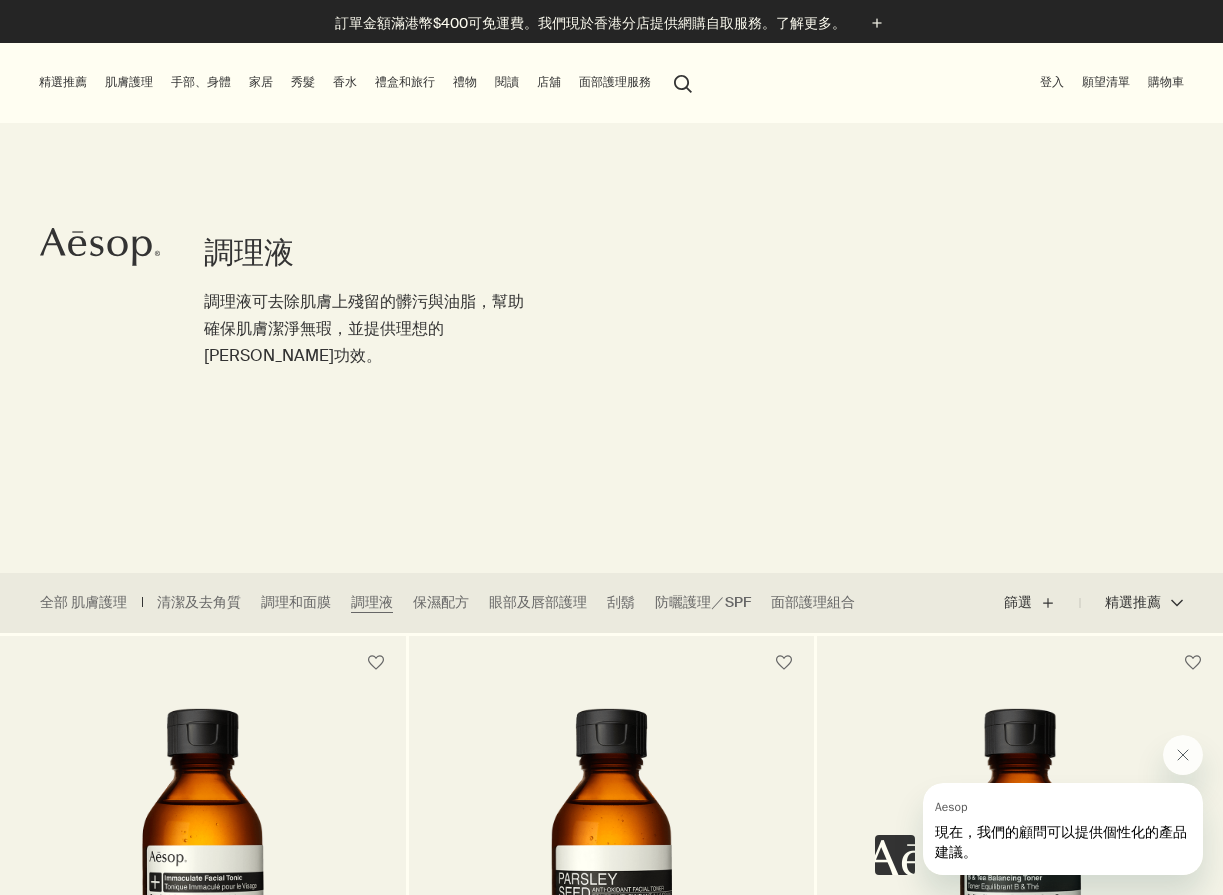 drag, startPoint x: 139, startPoint y: 86, endPoint x: 0, endPoint y: 86, distance: 139 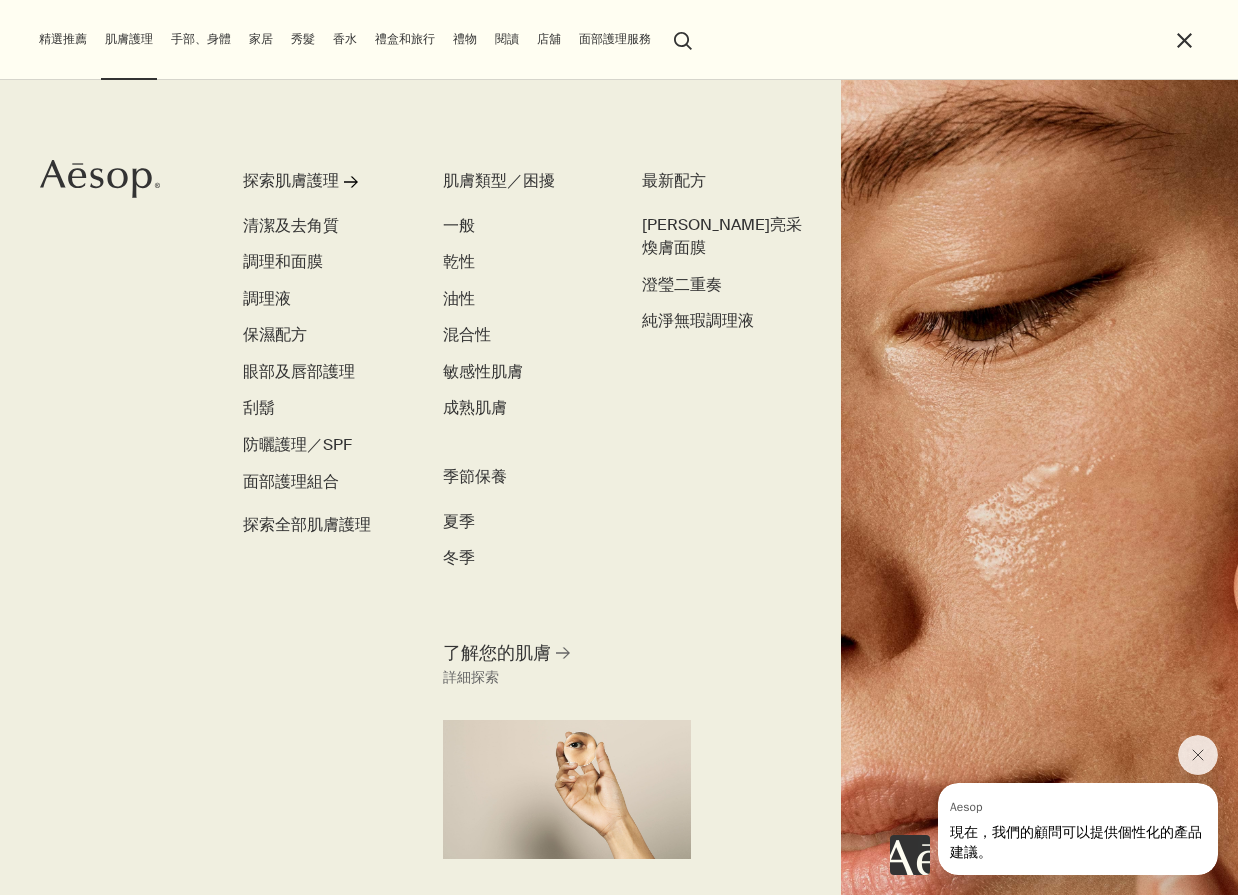 click on "精選推薦 最新配方 澄瑩亮采煥膚面膜 厄勒俄斯滋潤身體潔膚露 詠香水 經典配方 賦活芳香手部清潔露 賦活芳香護手霜 廁後點滴 天竺葵身體潔膚露 肌膚護理 探索肌膚護理   rightArrow 清潔及去角質 調理和面膜 調理液 保濕配方 眼部及唇部護理 刮鬍 防曬護理／SPF 面部護理組合 探索全部肌膚護理 肌膚類型／困擾 一般 乾性 油性 混合性 敏感性肌膚 成熟肌膚 季節保養 夏季 冬季 最新配方 澄瑩亮采煥膚面膜 澄瑩二重奏 純淨無瑕調理液 了解您的肌膚   rightArrow 詳細探索 手部、身體 探索 手部、身體   rightArrow 手部清潔及護手霜 香皂 身體清潔及去角質 身體乳霜及精油 口腔護理及體香配方 探索全部手部、身體 日常必備 腋下身體噴霧 滾珠式草本腋下體香劑 賦活芳香手部乾洗噴霧 全新「厄勒俄斯滋潤身體潔膚露」   rightArrow 沐於身，舞於境 家居 探索 家居   rightArrow 線香" at bounding box center [614, 40] 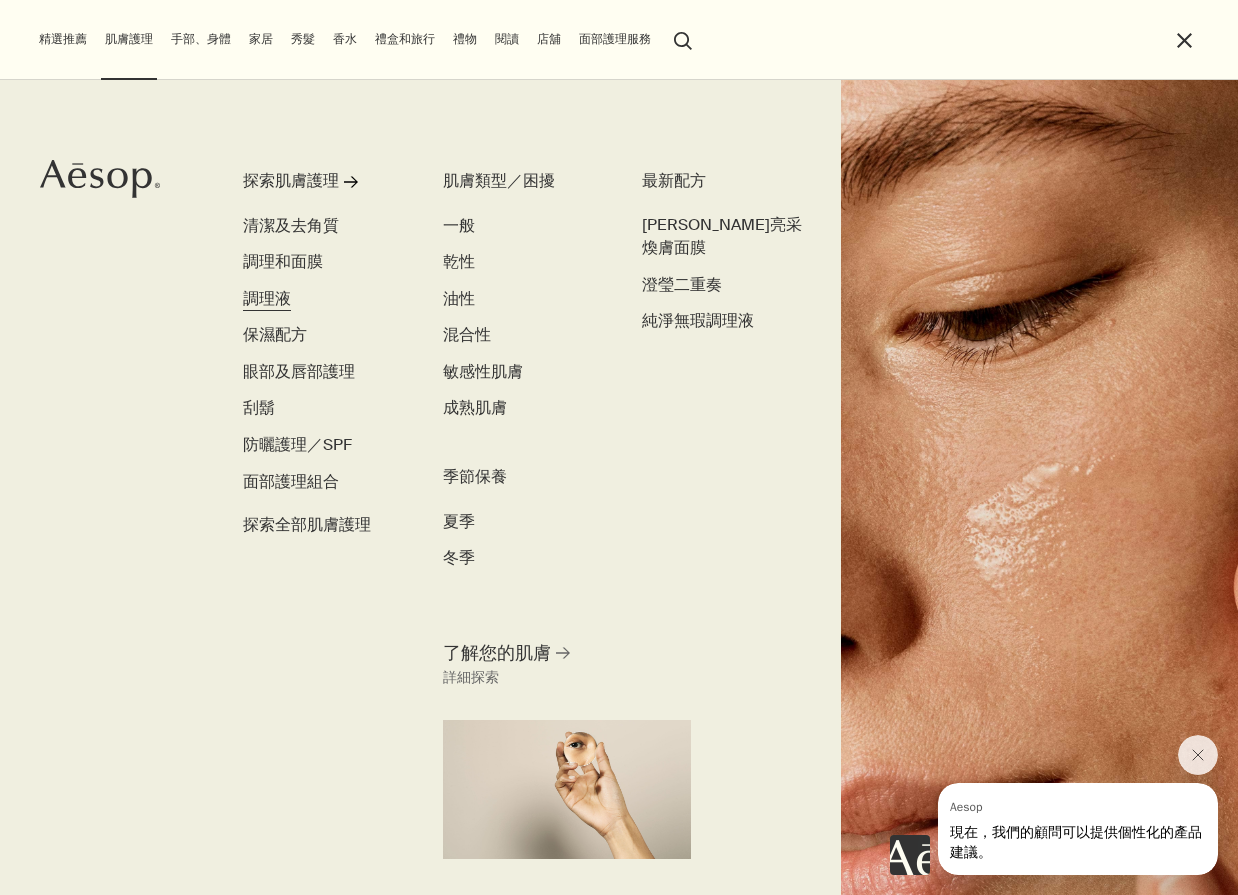 click on "調理液" at bounding box center [267, 299] 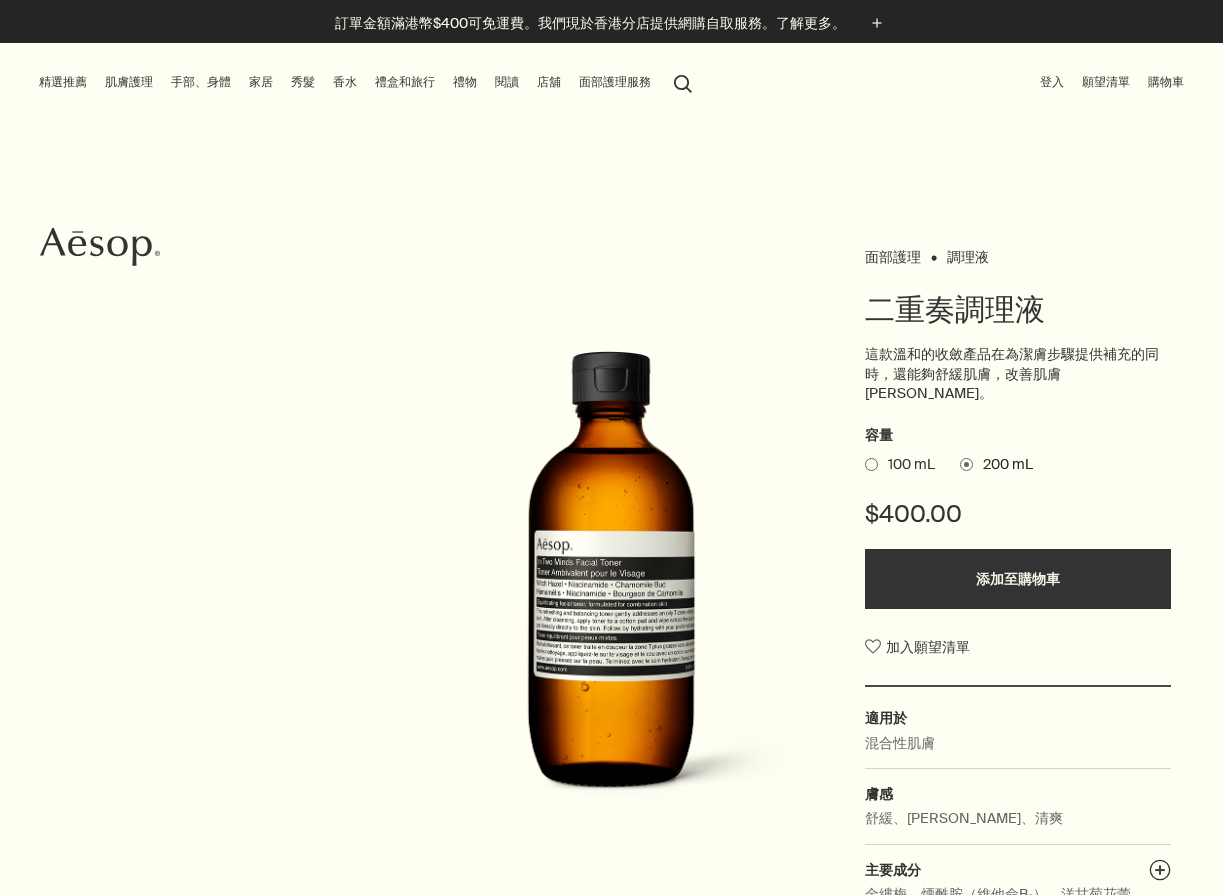 scroll, scrollTop: 0, scrollLeft: 0, axis: both 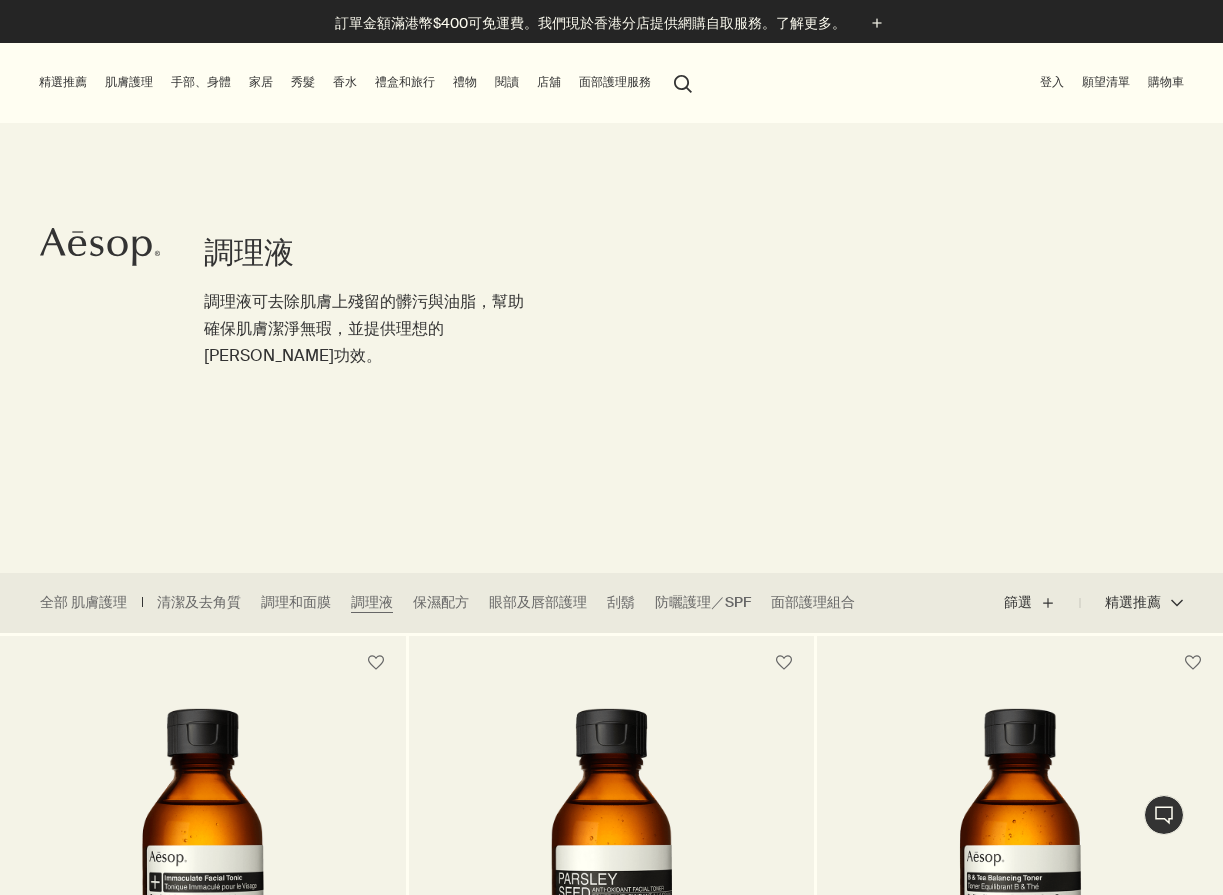 click on "肌膚護理" at bounding box center [129, 82] 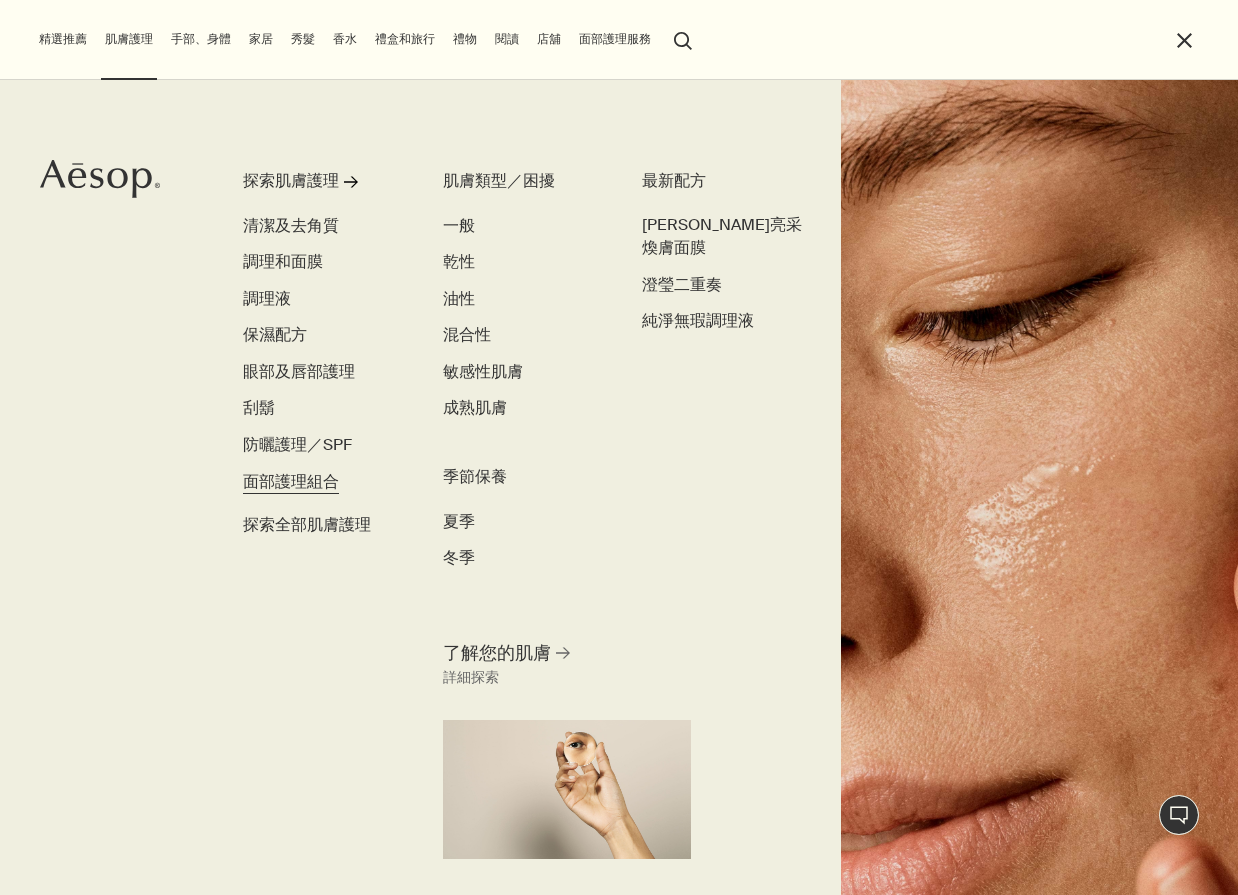 click on "面部護理組合" at bounding box center [291, 482] 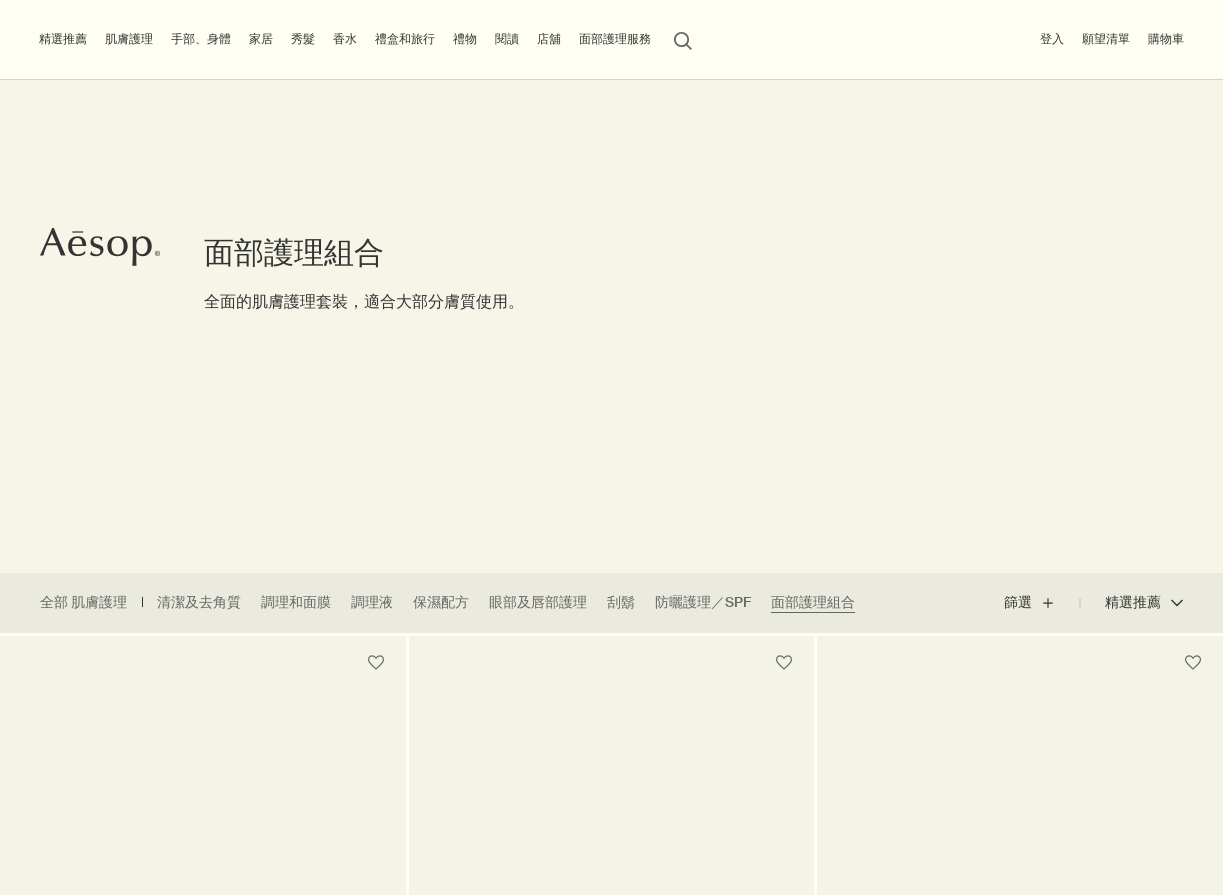 scroll, scrollTop: 500, scrollLeft: 0, axis: vertical 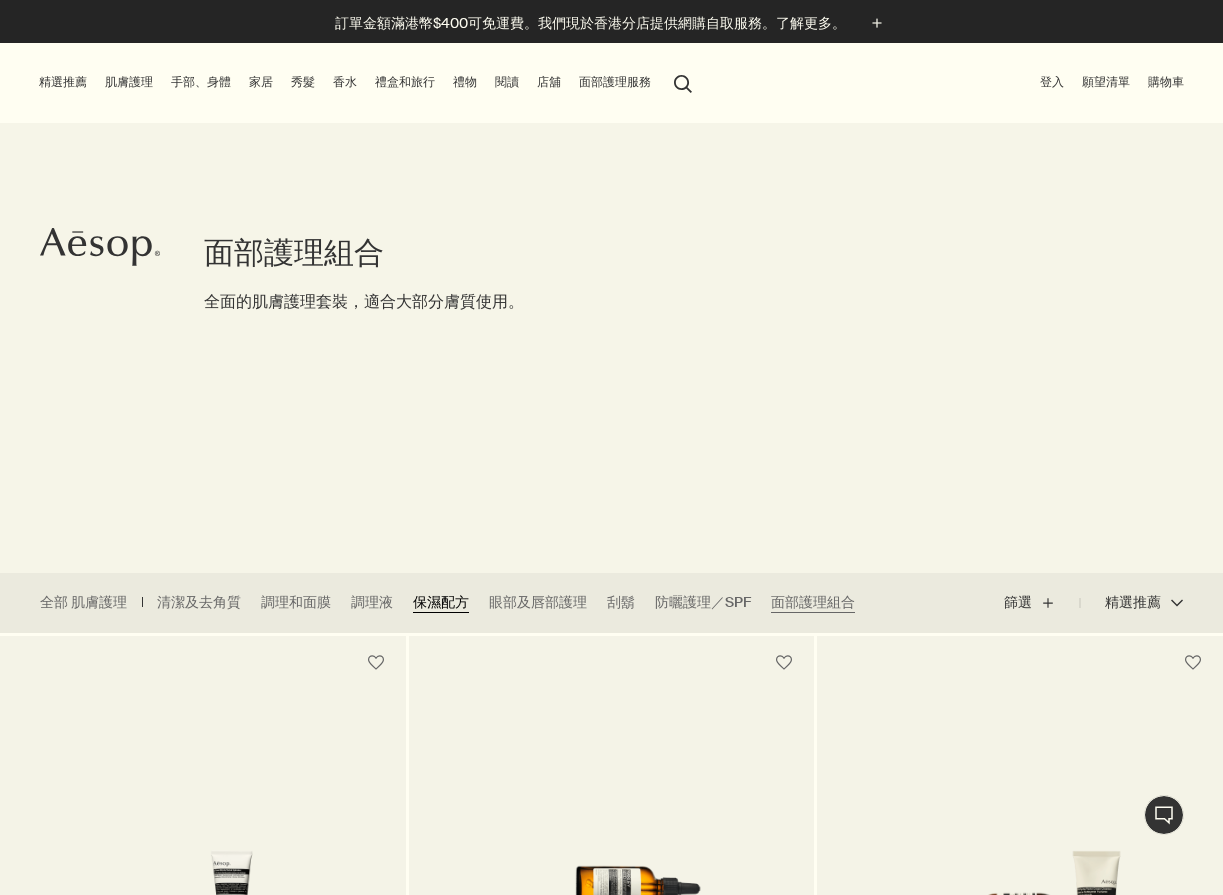 click on "保濕配方" at bounding box center (441, 603) 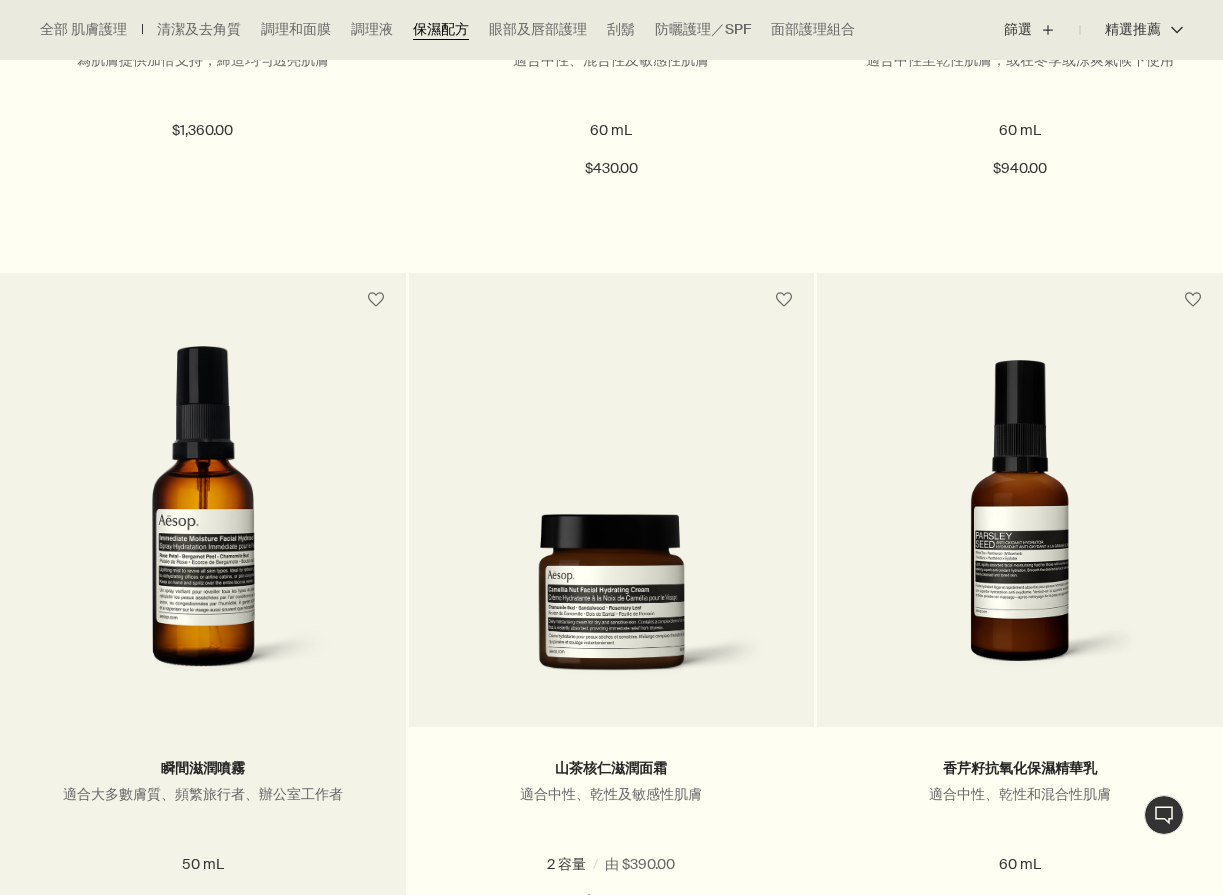 scroll, scrollTop: 2600, scrollLeft: 0, axis: vertical 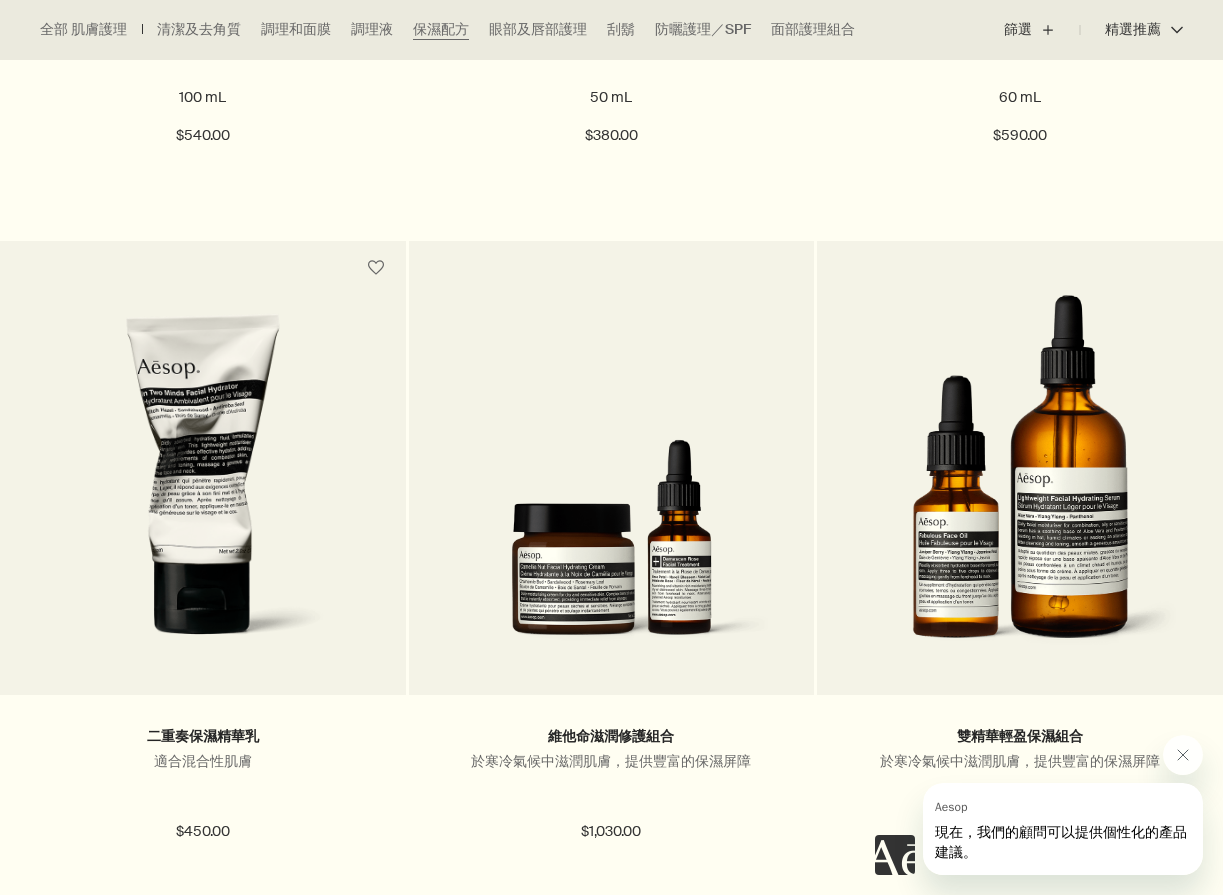 click at bounding box center [203, -1200] 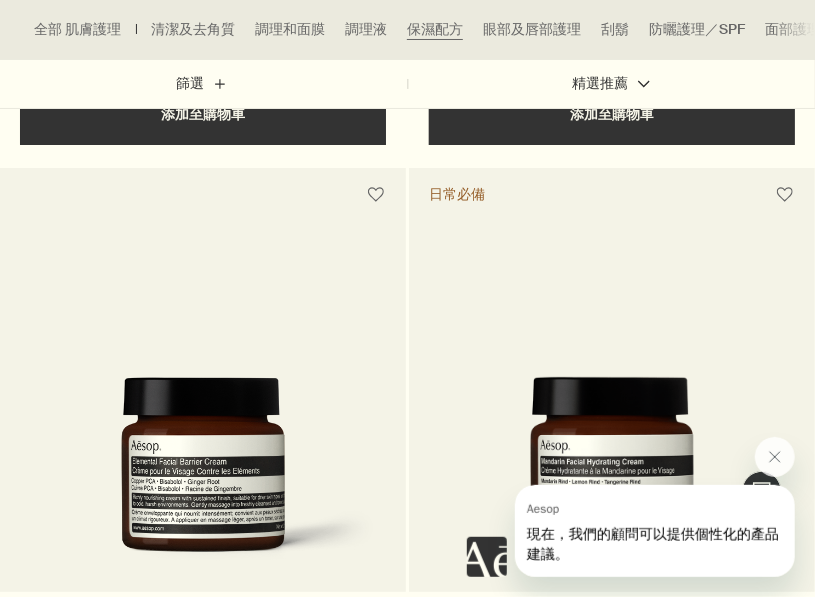 click at bounding box center [203, 195] 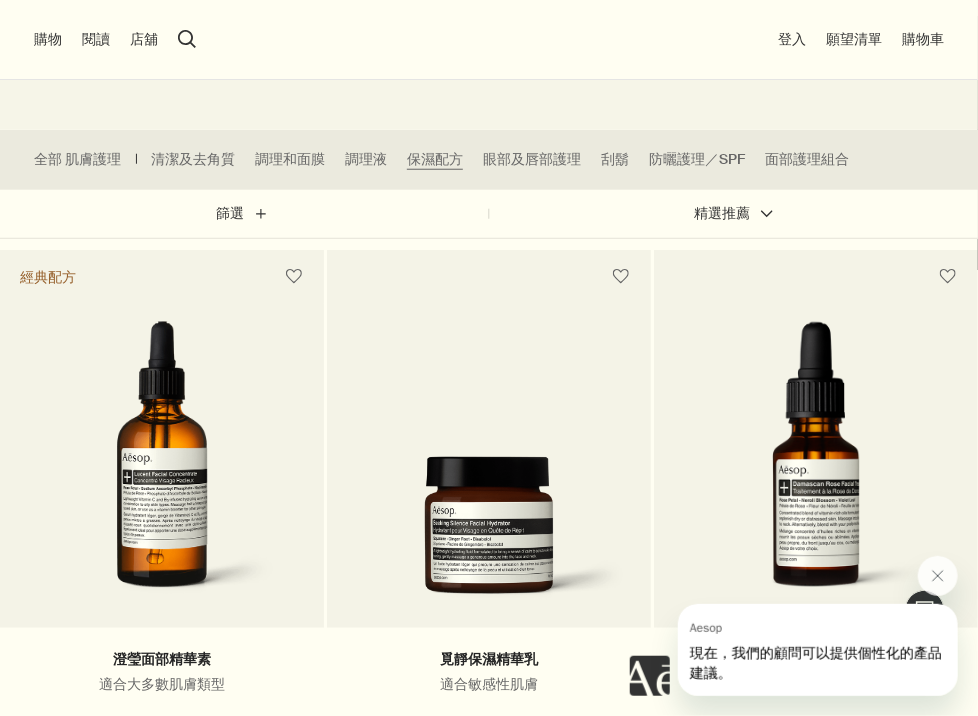 scroll, scrollTop: 93, scrollLeft: 0, axis: vertical 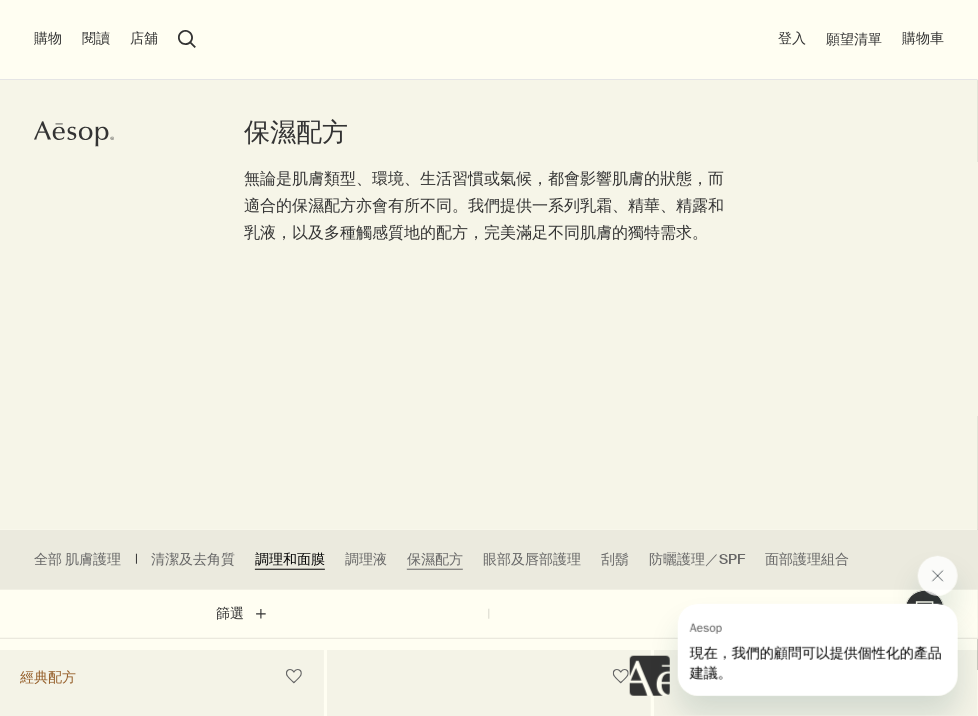 click on "調理和面膜" at bounding box center (290, 560) 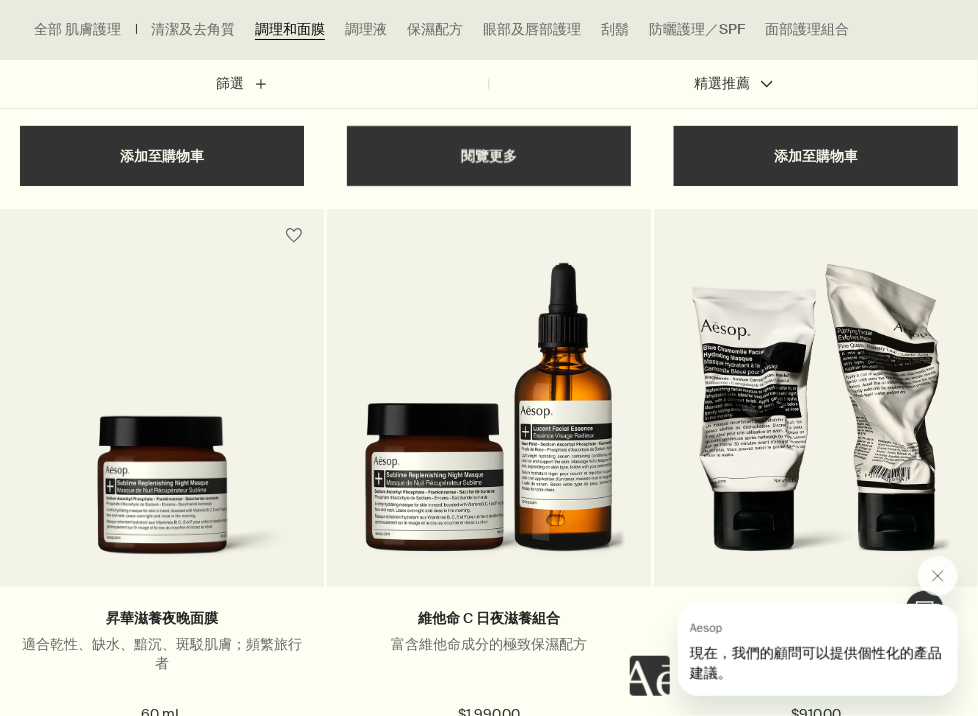 scroll, scrollTop: 2720, scrollLeft: 0, axis: vertical 